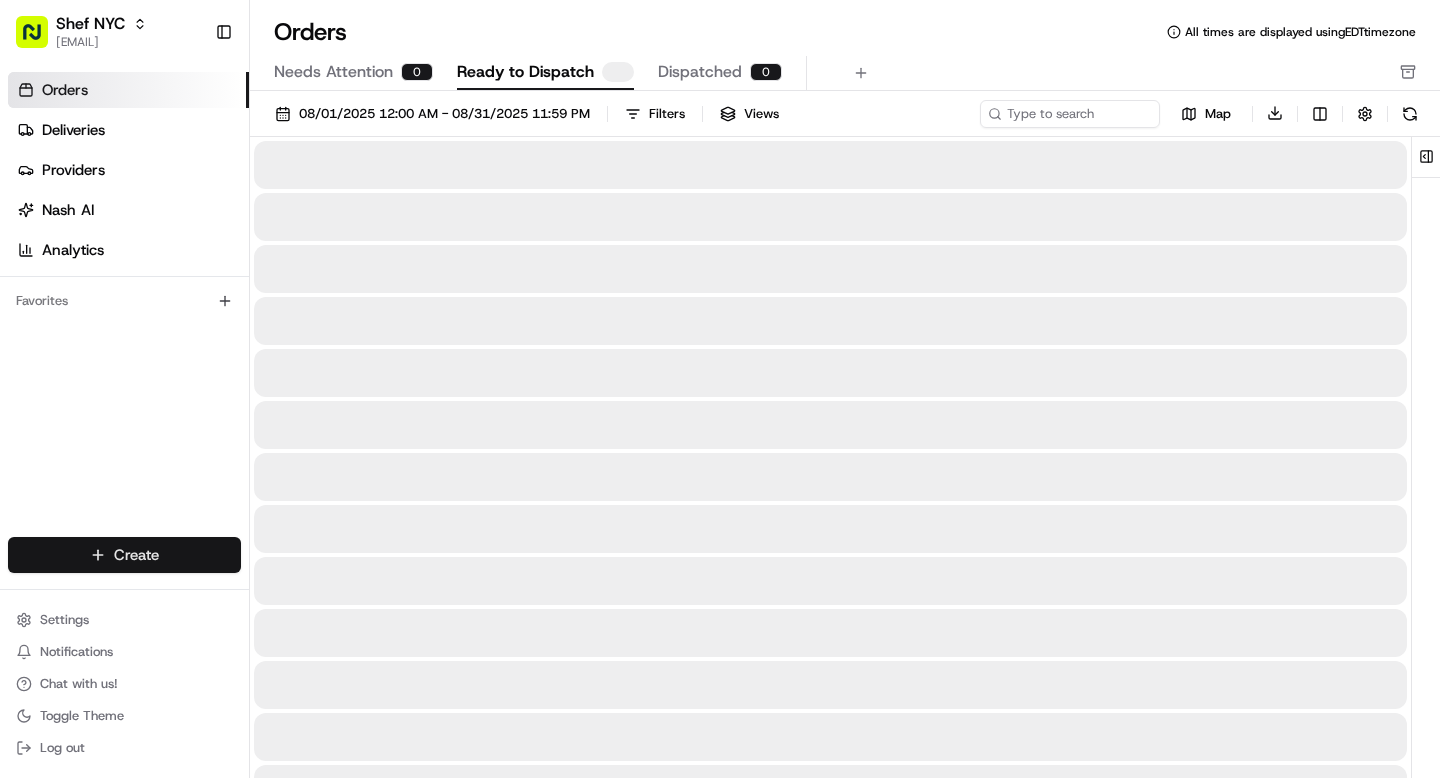 scroll, scrollTop: 0, scrollLeft: 0, axis: both 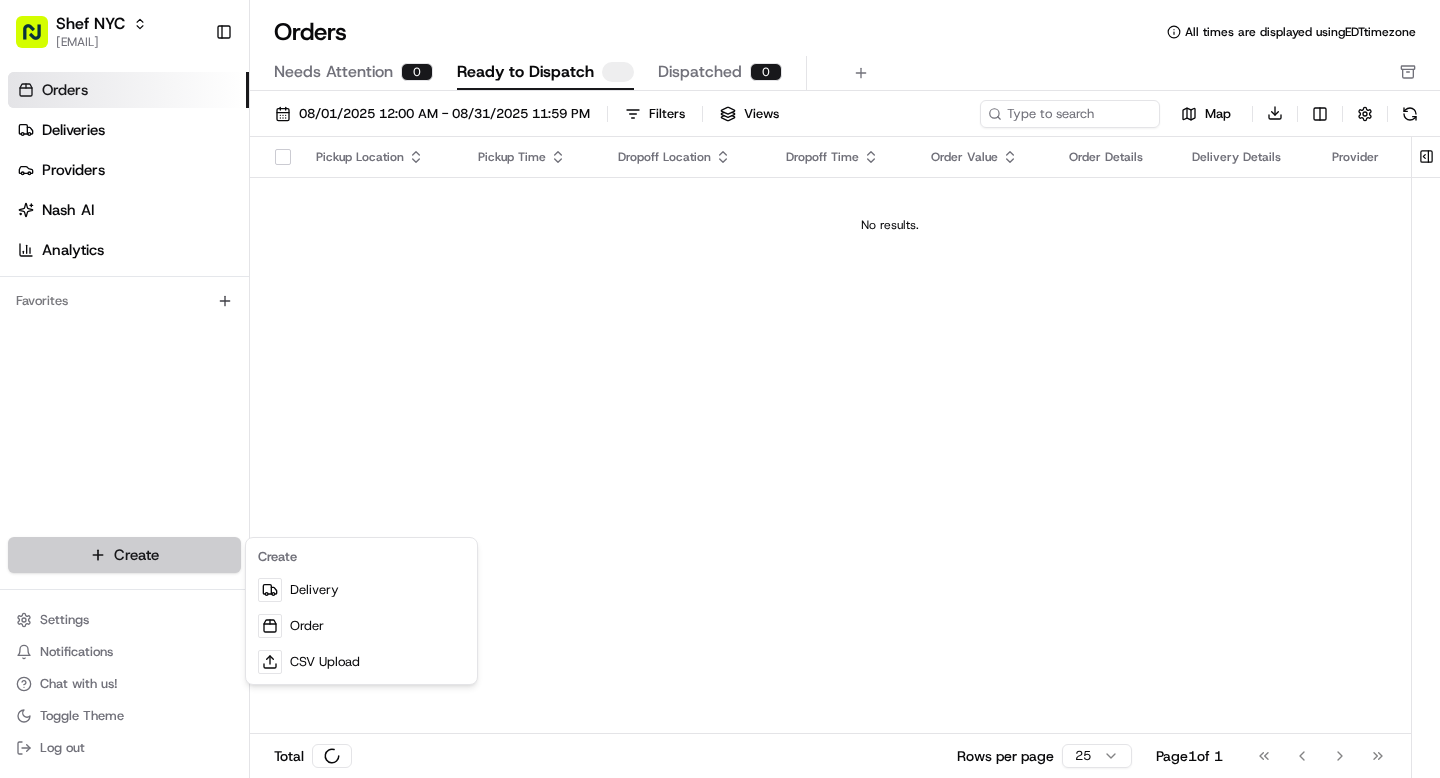 click on "Orders All times are displayed using EDT timezone Needs Attention 0 Ready to Dispatch Dispatched 0 [DATE] [TIME] - [DATE] [TIME] Filters Views Map Download Pickup Location Pickup Time Dropoff Location Dropoff Time Order Value Order Details Delivery Details Provider Actions No results. Total Rows per page 25 Page 1 of 1 Go to first page Go to previous page Go to next page Go to last page Create Delivery Order CSV Upload" at bounding box center [720, 389] 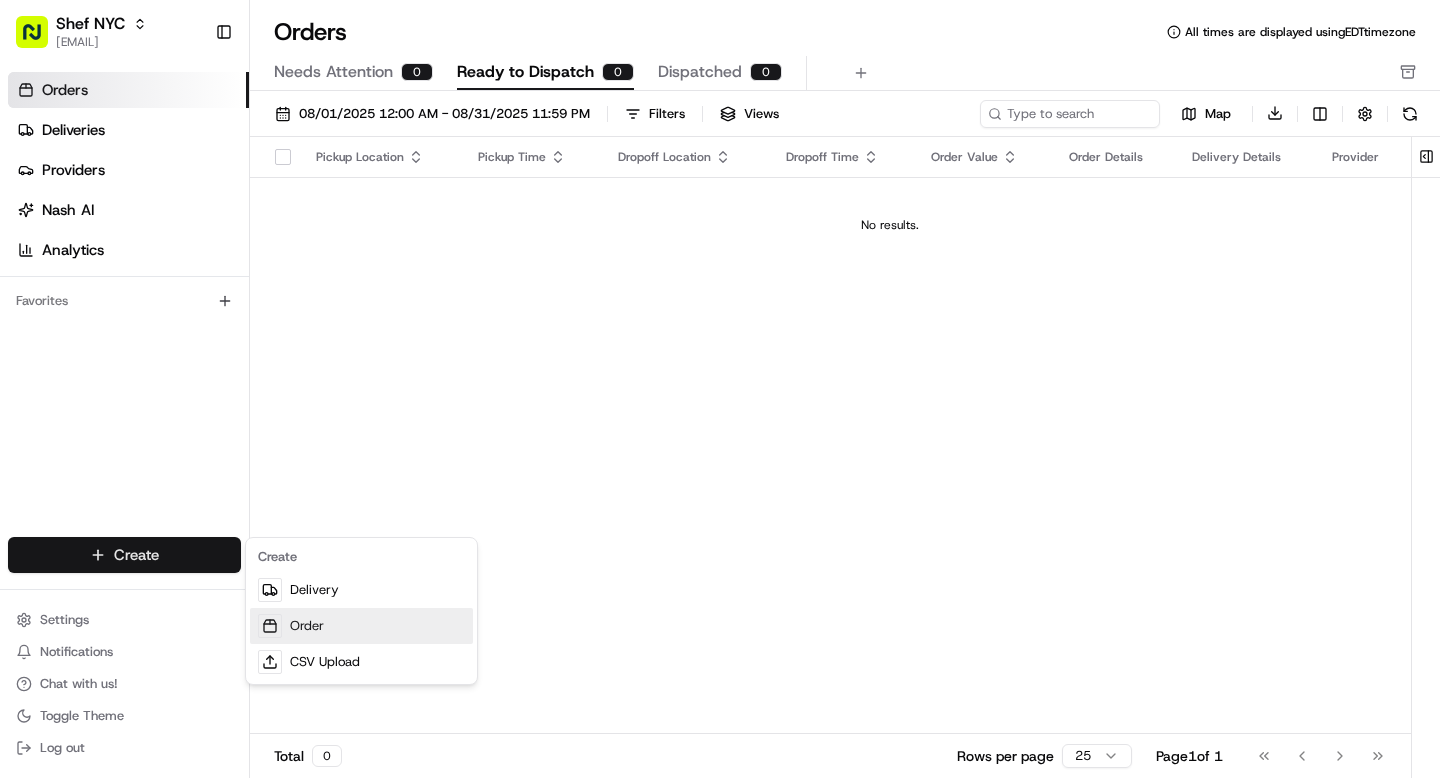 click on "Order" at bounding box center (361, 626) 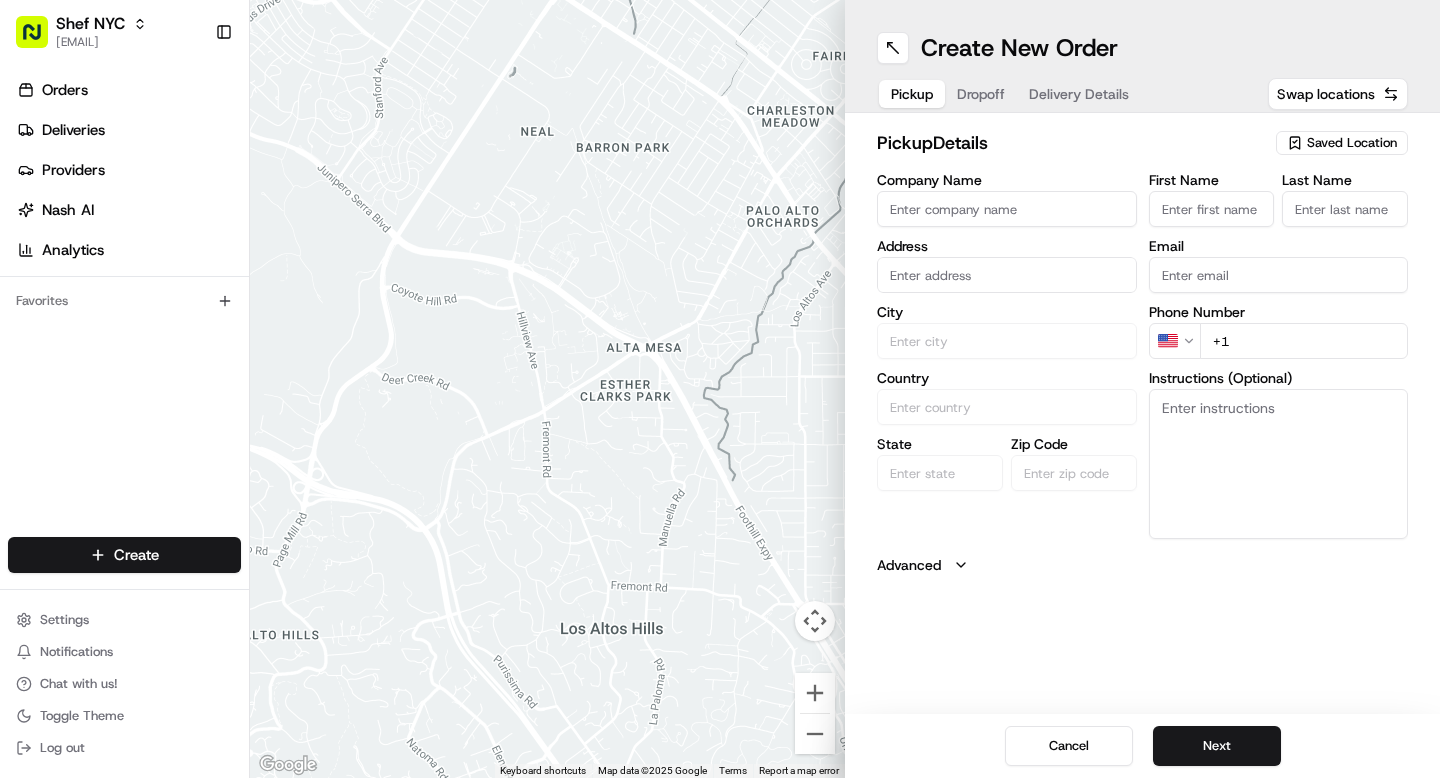 click on "Saved Location" at bounding box center (1352, 143) 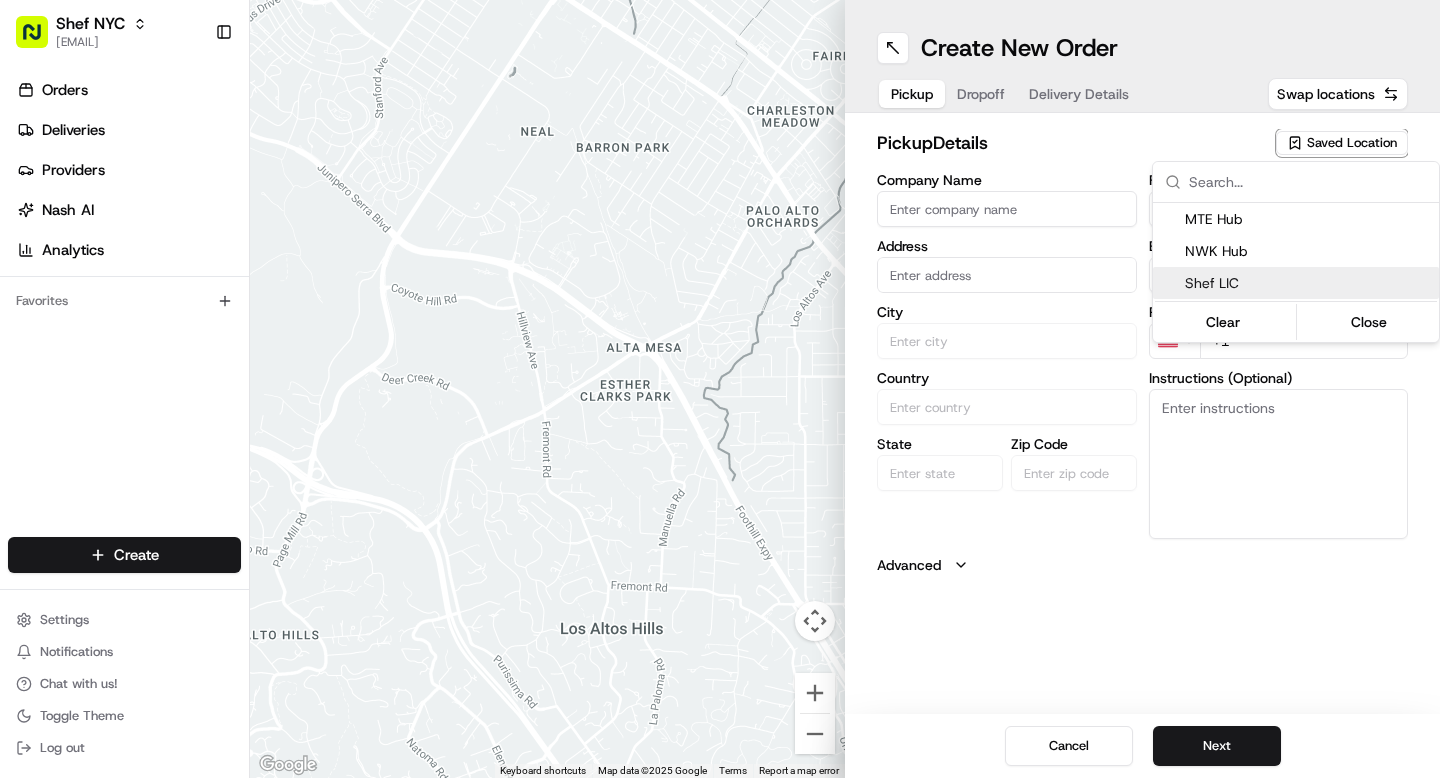 click on "Shef LIC" at bounding box center (1308, 283) 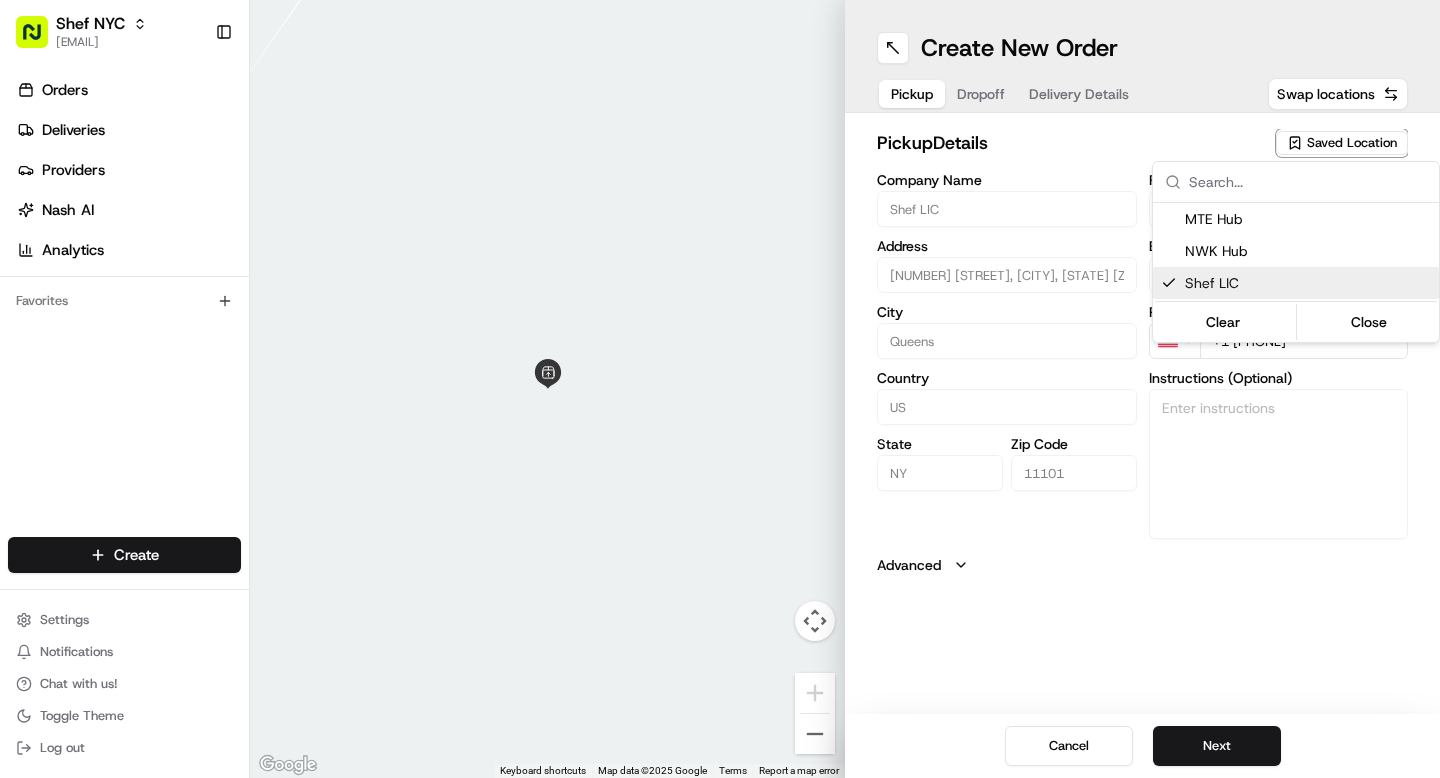 click on "[FIRST] [CITY] [EMAIL] Toggle Sidebar Orders Deliveries Providers Nash AI Analytics Favorites Main Menu Members & Organization Organization Users Roles Preferences Customization Tracking Orchestration Automations Dispatch Strategy Locations Pickup Locations Dropoff Locations Billing Billing Refund Requests Integrations Notification Triggers Webhooks API Keys Request Logs Create Settings Notifications Chat with us! Toggle Theme Log out ← Move left → Move right ↑ Move up ↓ Move down + Zoom in - Zoom out Home Jump left by 75% End Jump right by 75% Page Up Jump up by 75% Page Down Jump down by 75% Keyboard shortcuts Map Data Map data ©2025 Google Map data ©2025 Google 2 m Click to toggle between metric and imperial units Terms Report a map error Create New Order Pickup Dropoff Delivery Details Swap locations pickup Details Saved Location Company Name Shef LIC Address [NUMBER] [STREET], [CITY], [STATE] [ZIP], USA City Queens Country US State NY Zip Code [ZIP] First Name Shef Last Name" at bounding box center (720, 389) 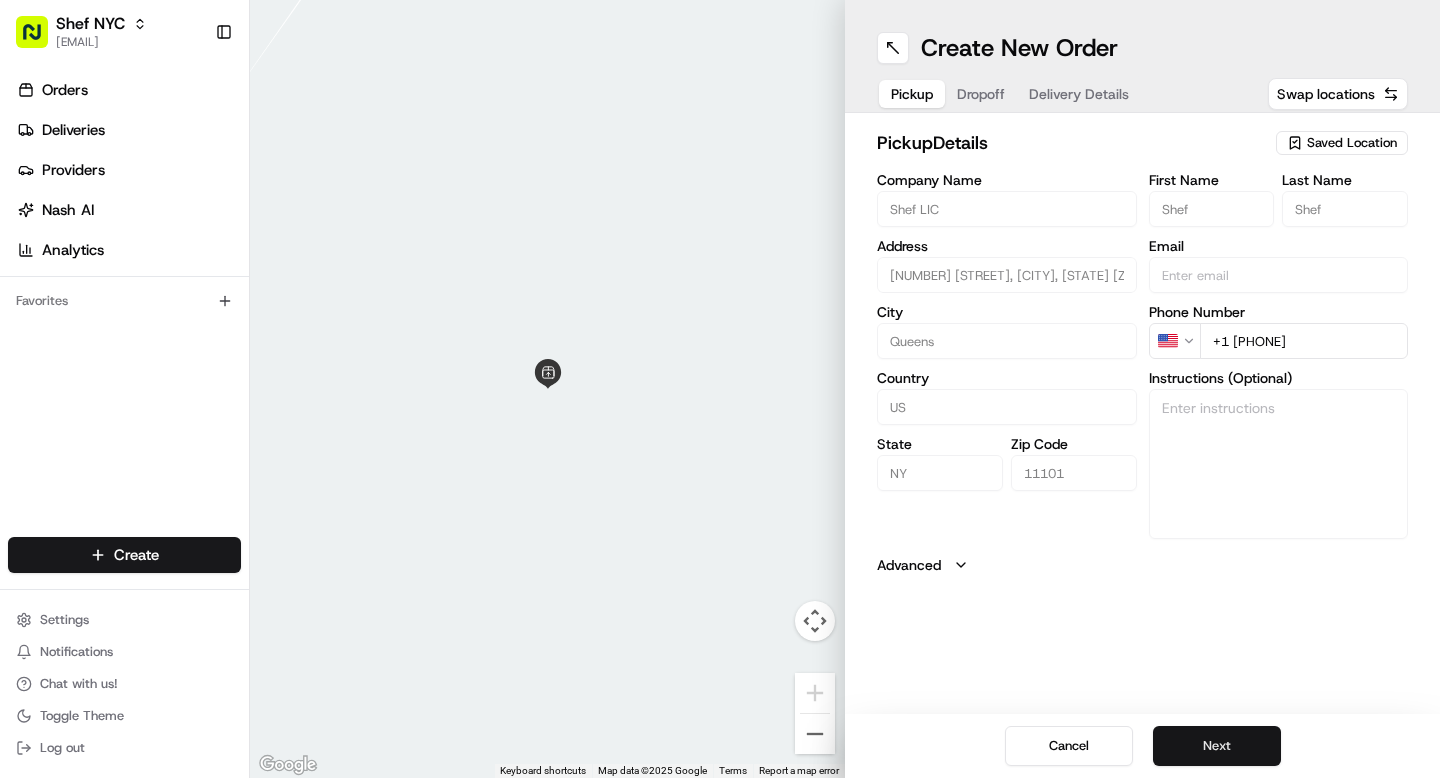 click on "Next" at bounding box center (1217, 746) 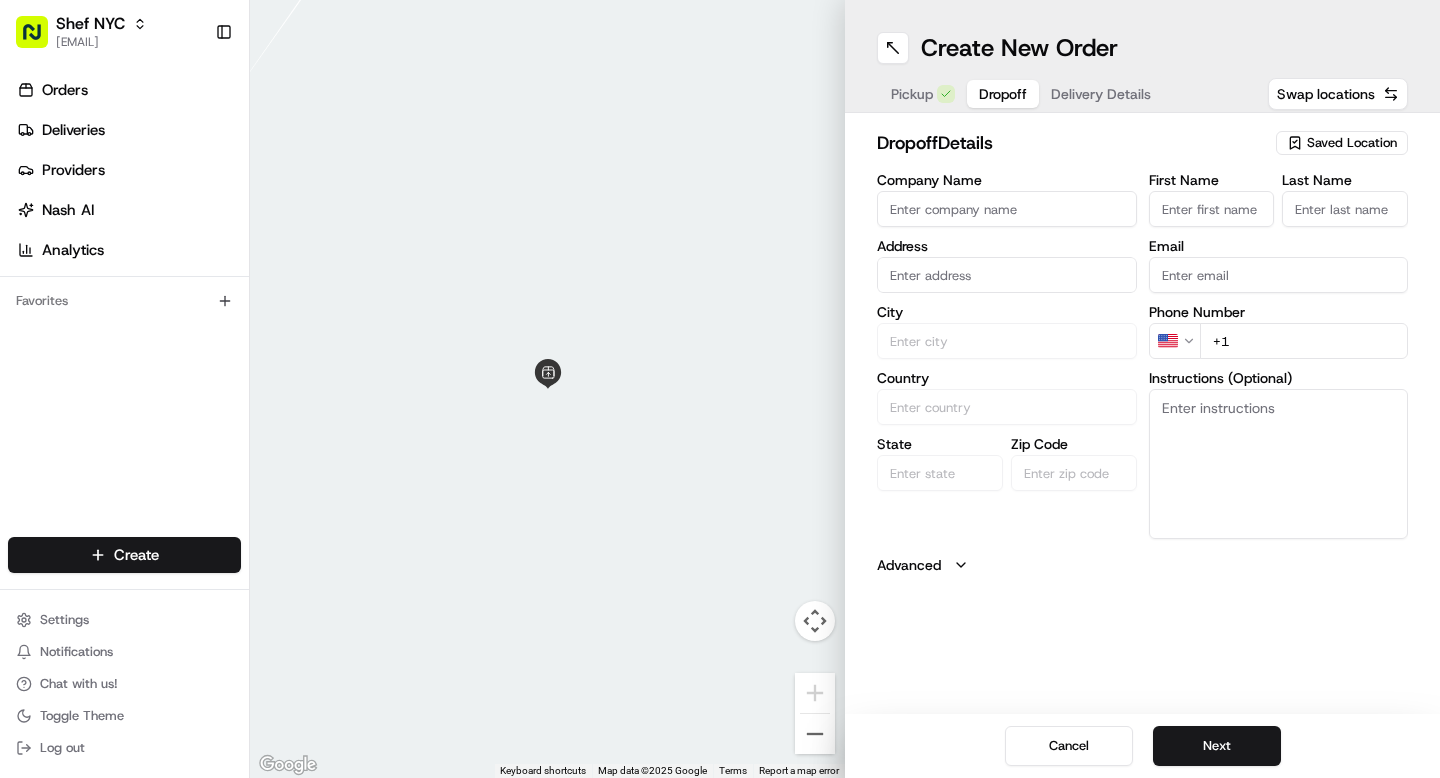 click on "Company Name" at bounding box center [1007, 209] 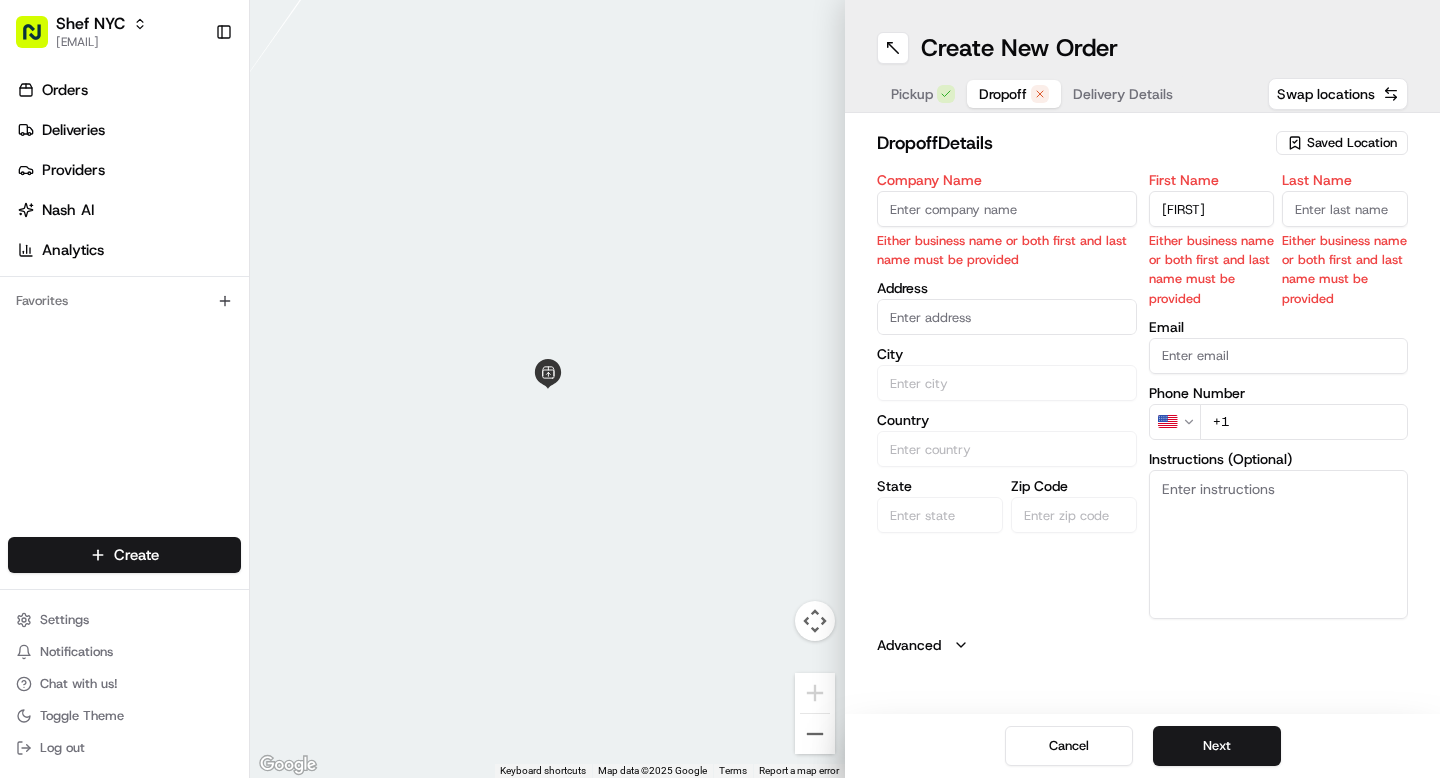 type on "[FIRST]" 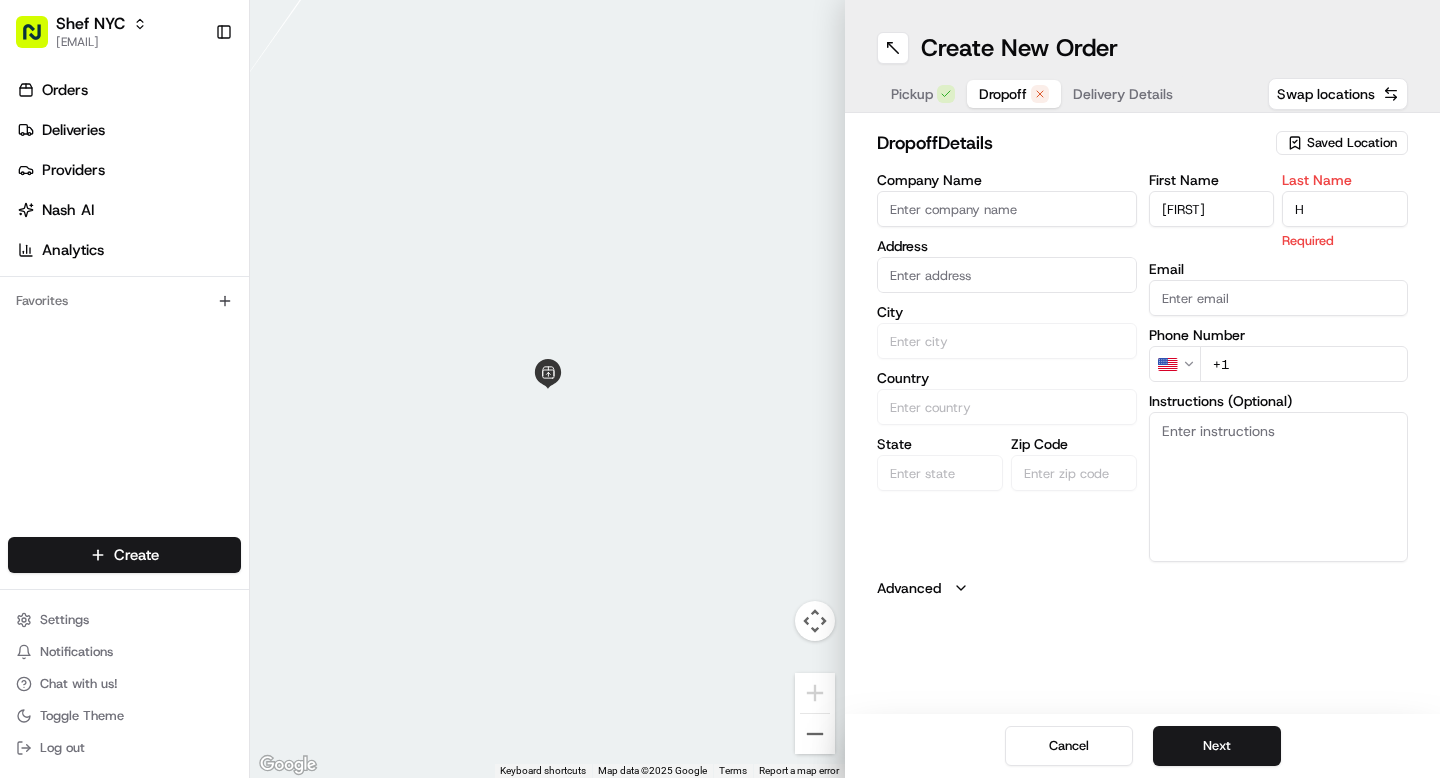 type on "H" 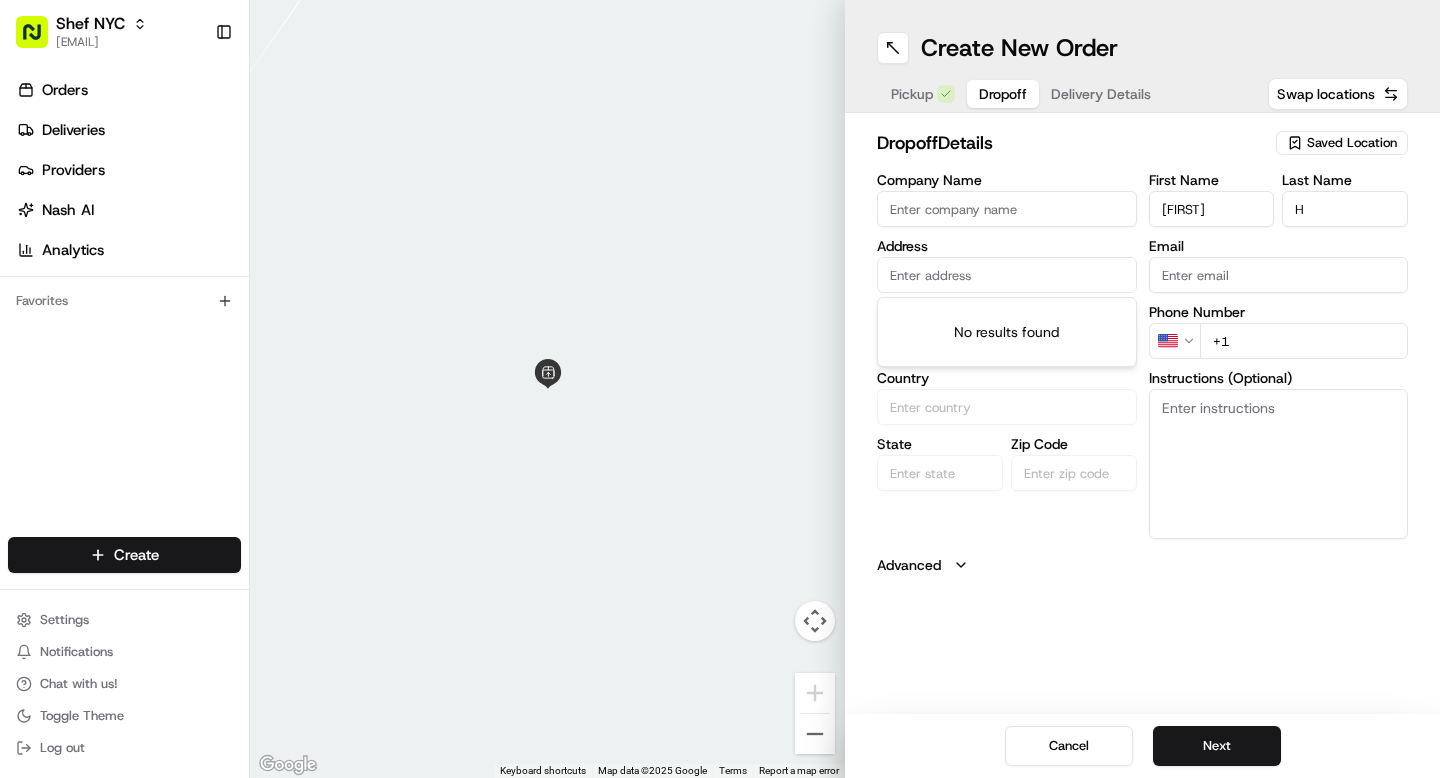 click at bounding box center [1007, 275] 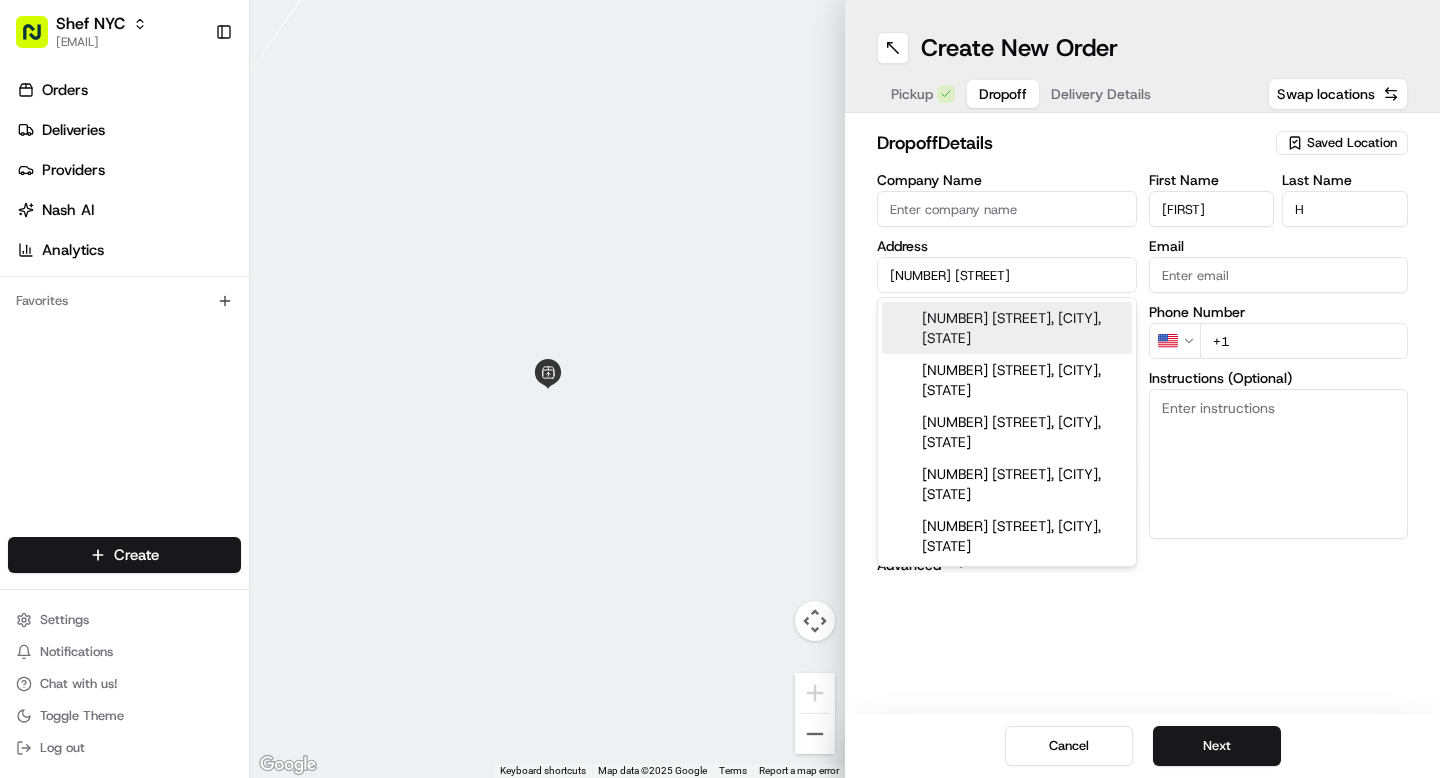 click on "[NUMBER] [STREET], [CITY], [STATE]" at bounding box center (1007, 328) 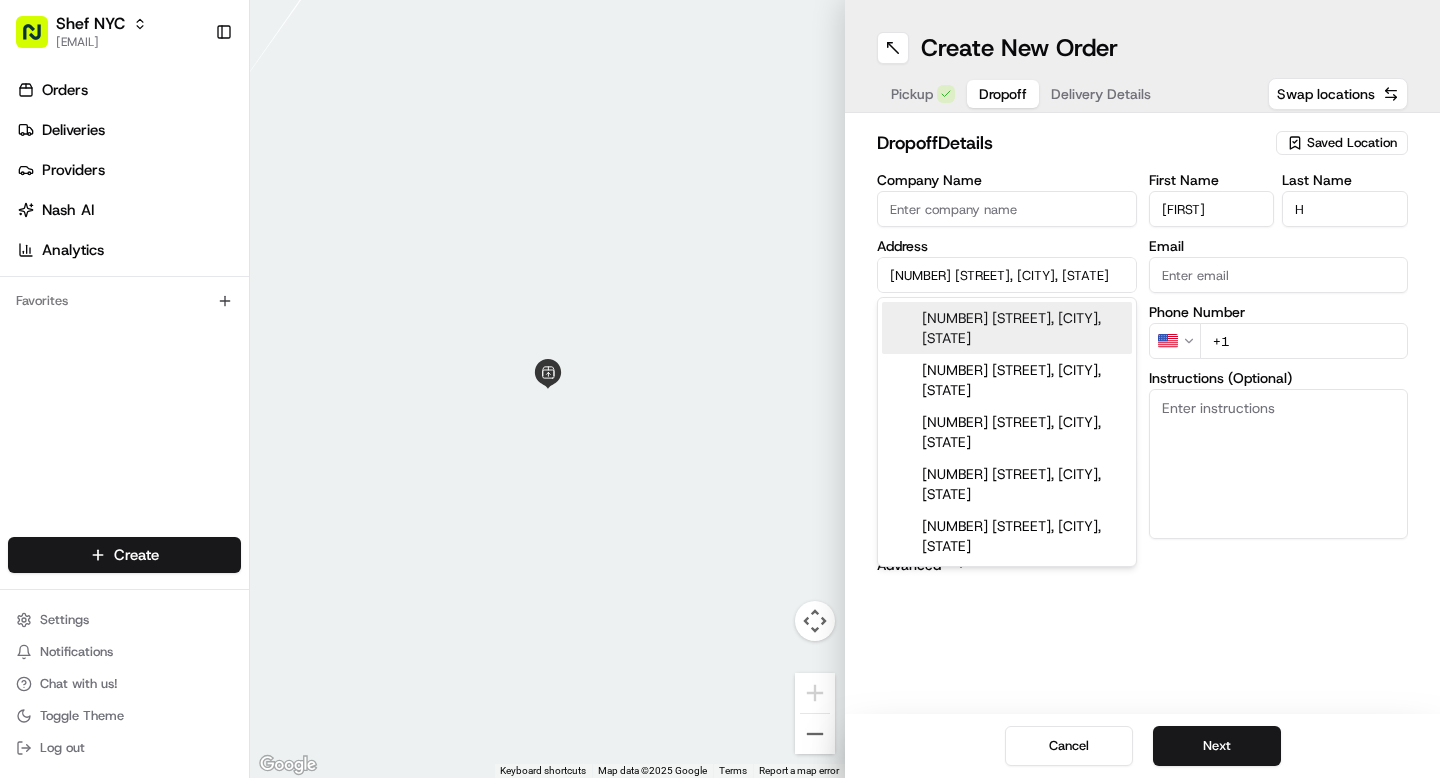 type on "[NUMBER] [STREET], [CITY], [STATE] [ZIP], USA" 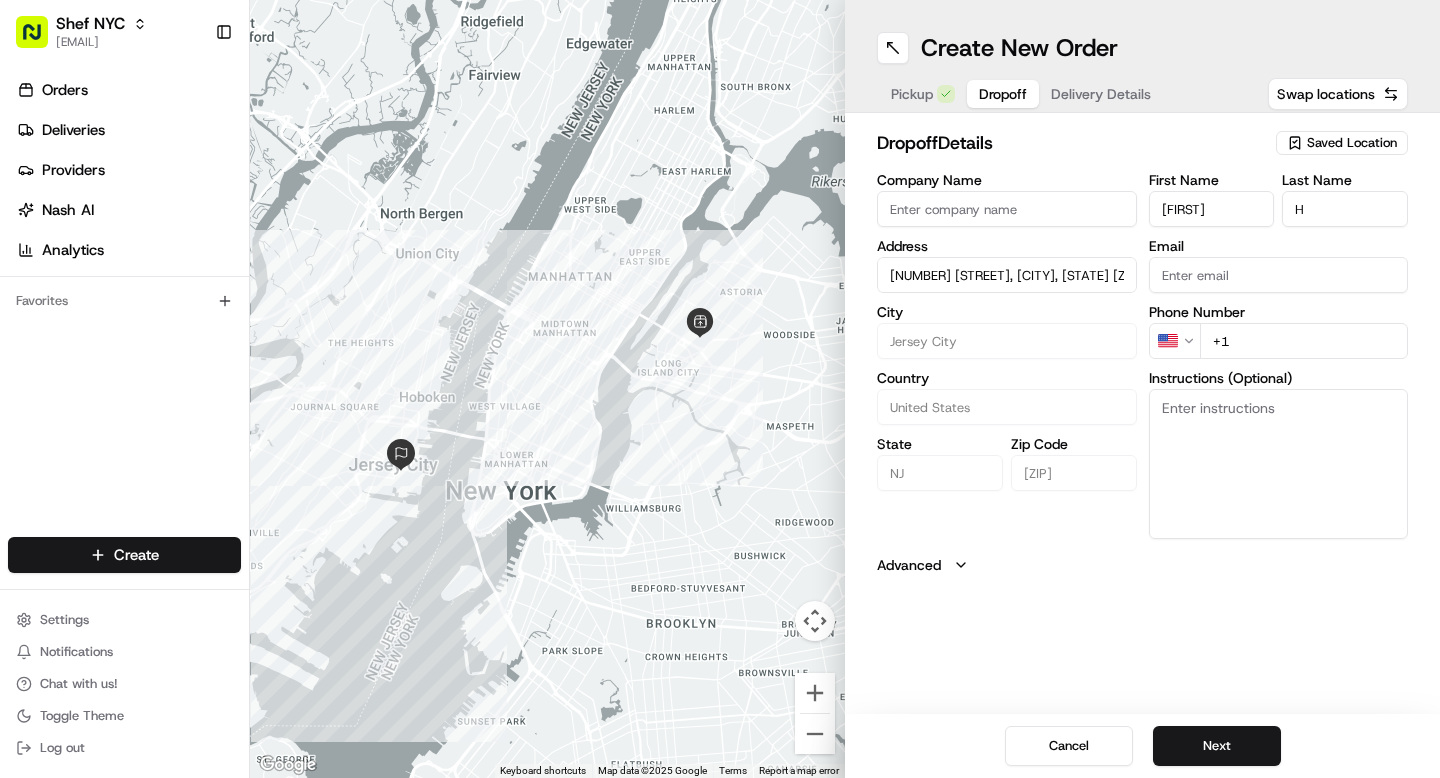 type on "[NUMBER] [STREET], [CITY], [STATE] [ZIP], USA" 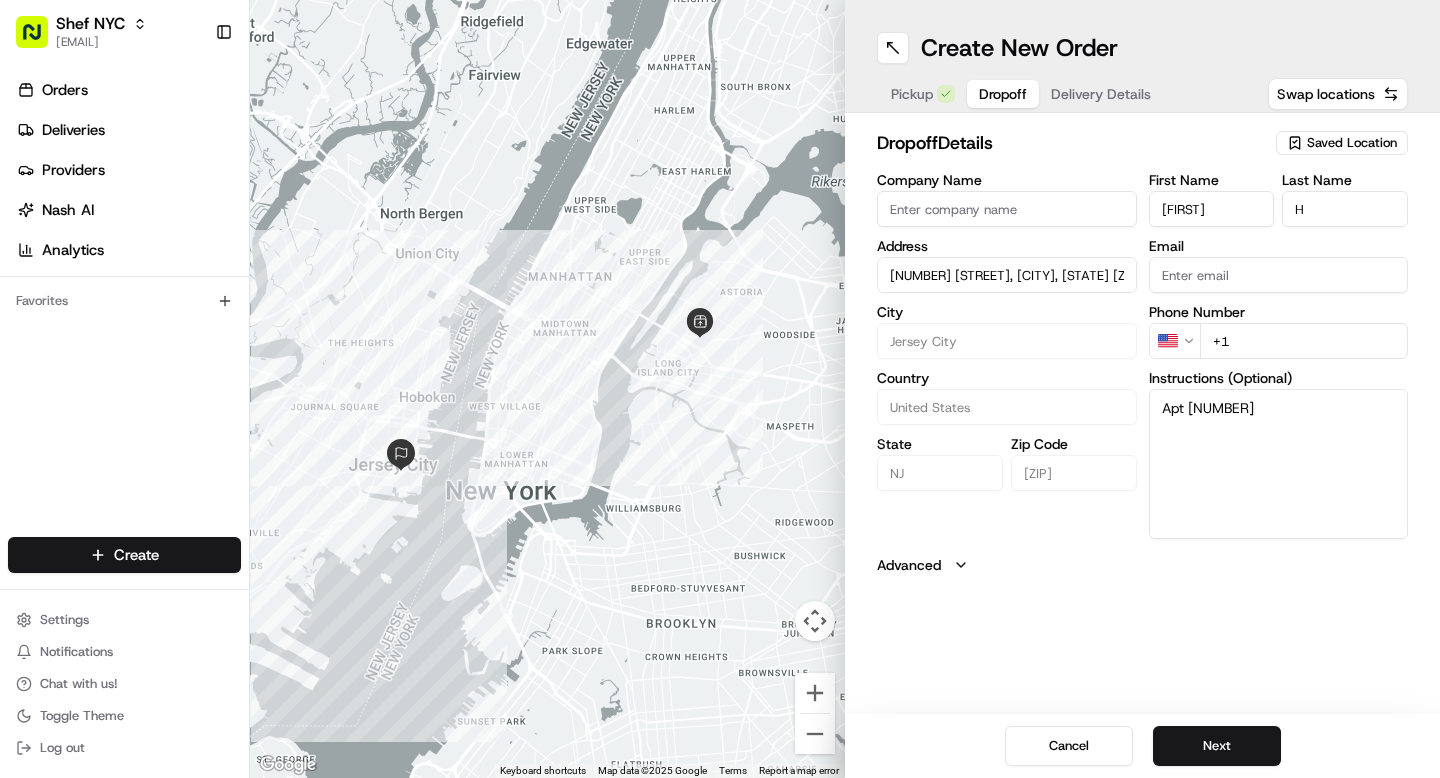 type on "Apt [NUMBER]" 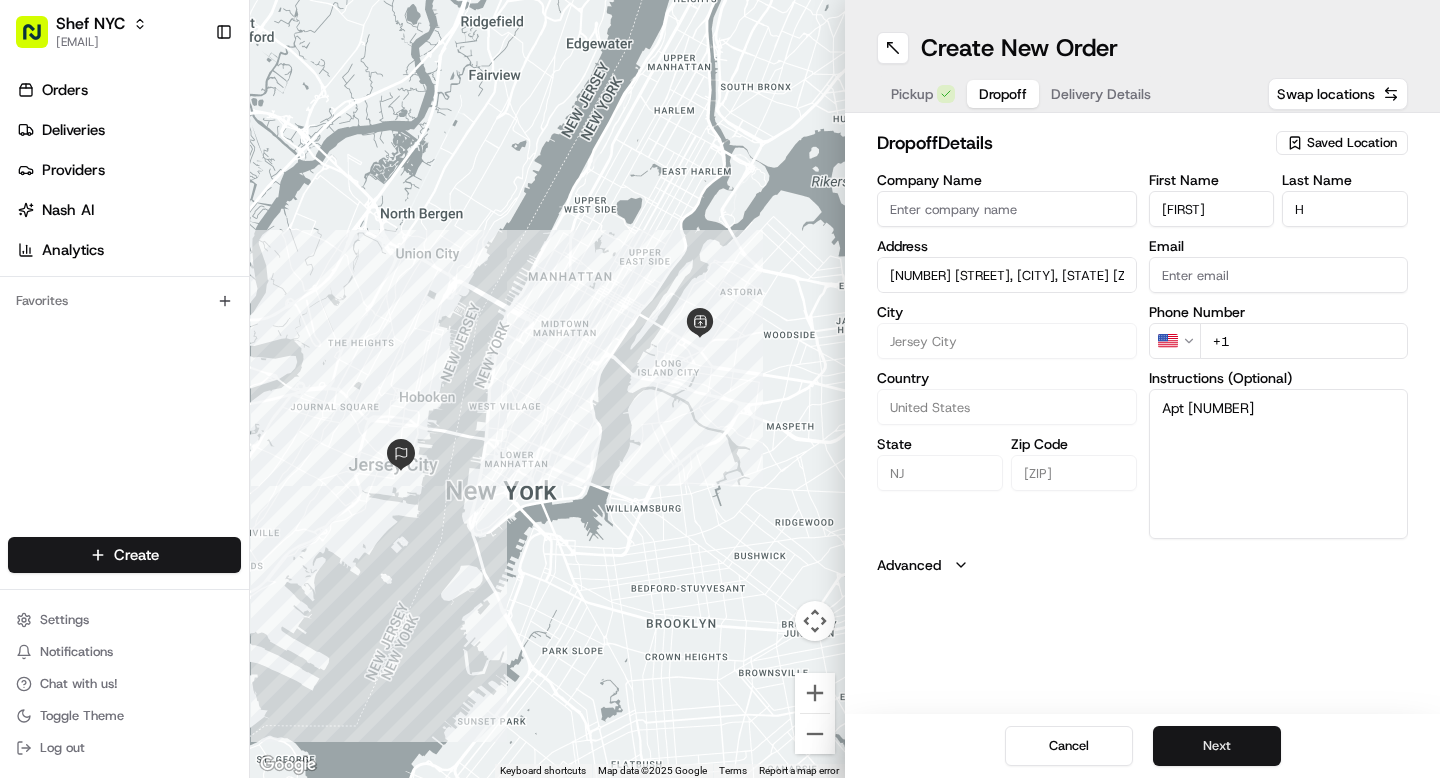 click on "Next" at bounding box center (1217, 746) 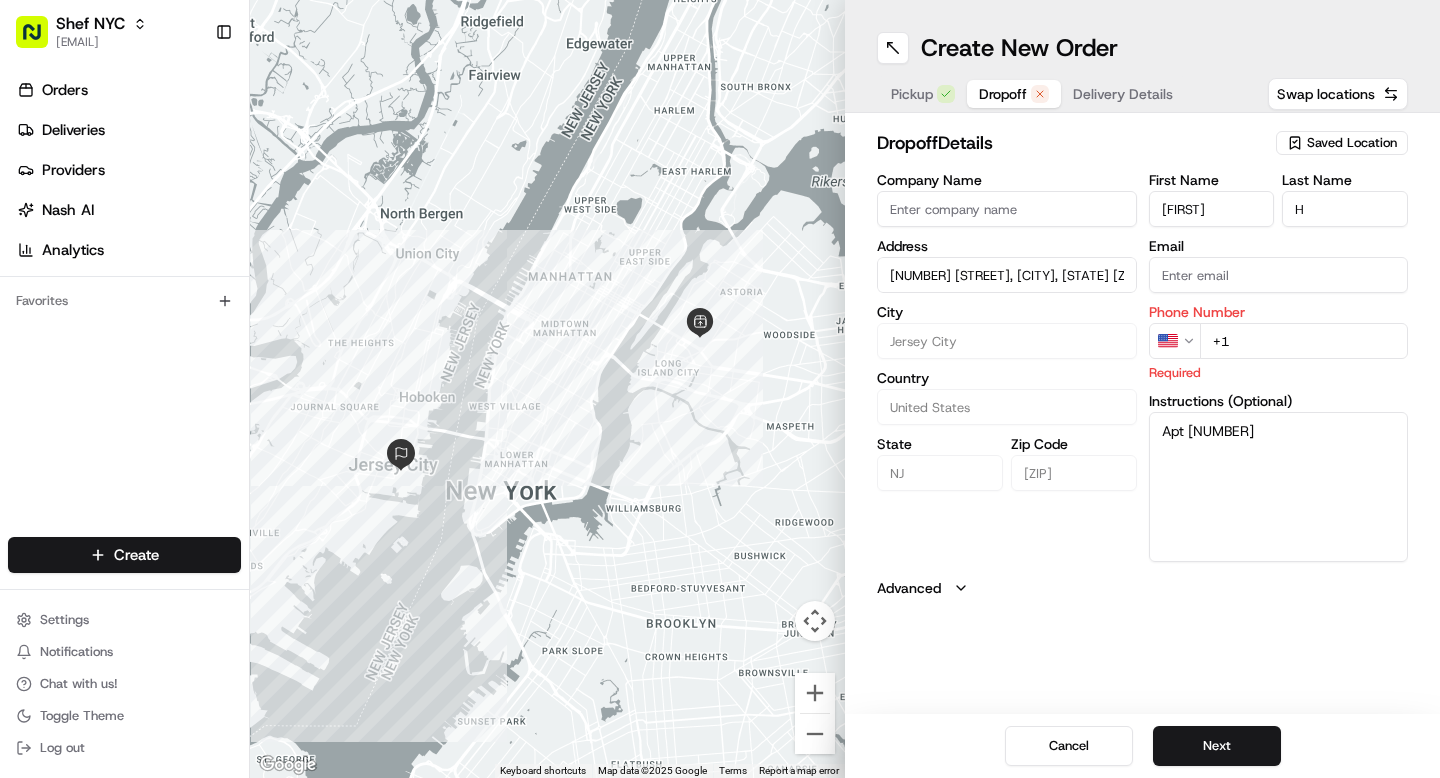 click on "+1" at bounding box center (1304, 341) 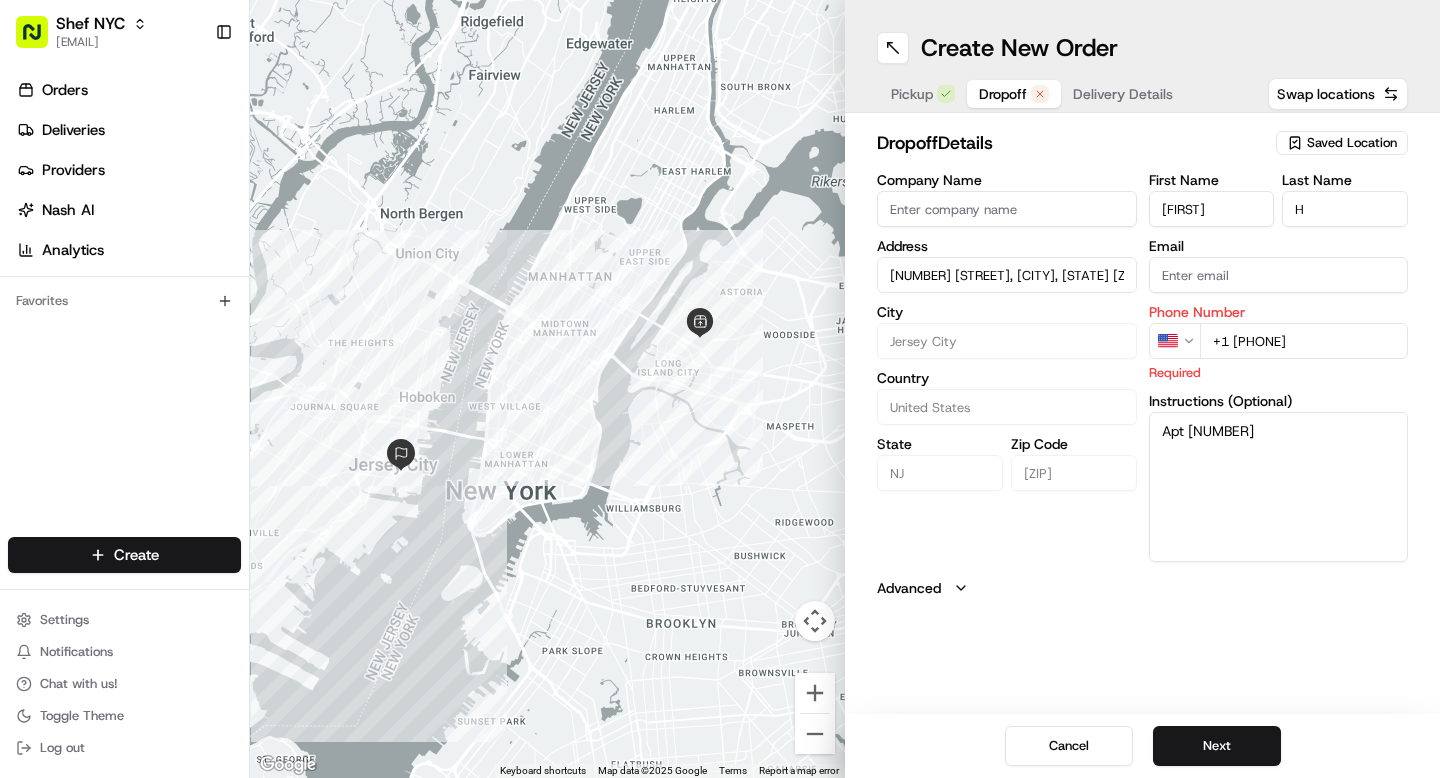 click on "+1 [PHONE]" at bounding box center [1304, 341] 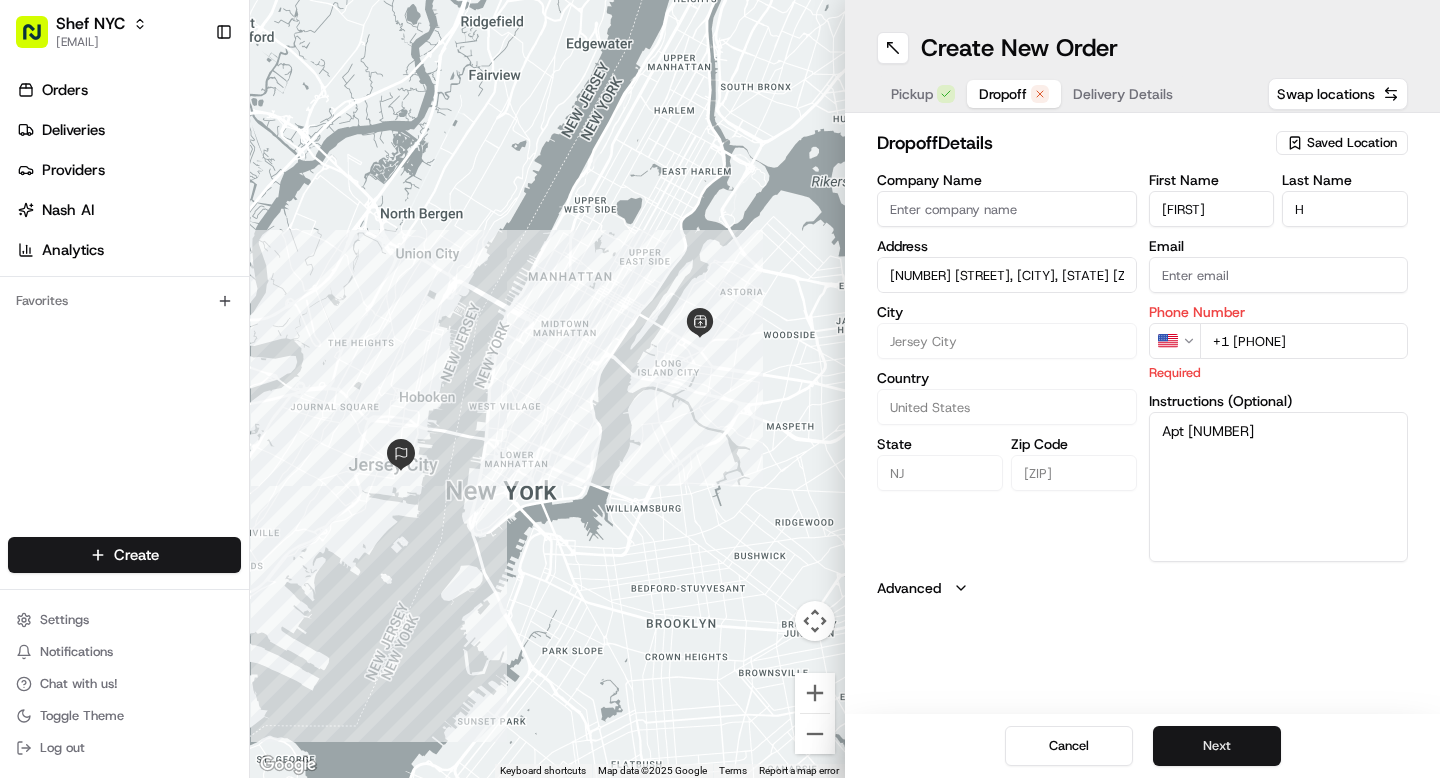 click on "Next" at bounding box center (1217, 746) 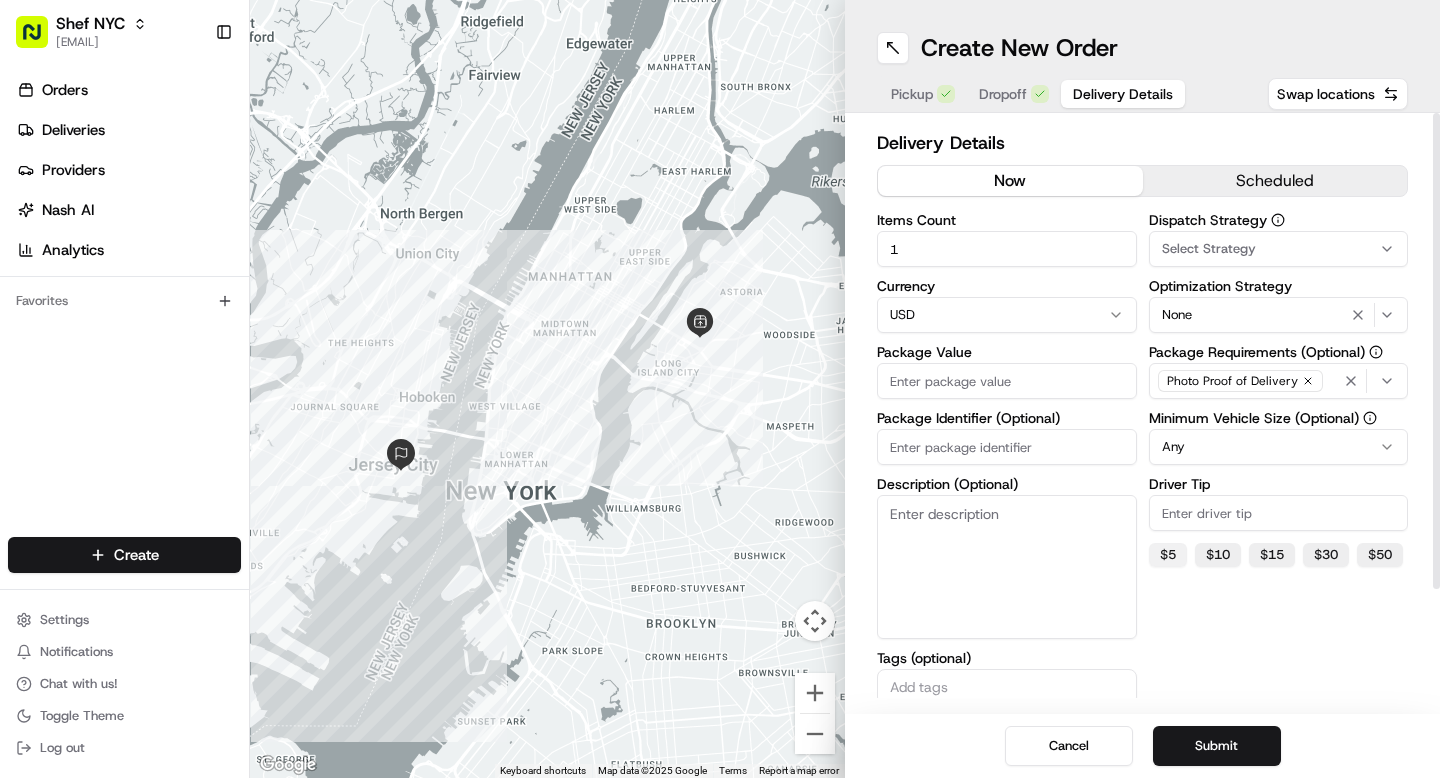 click on "$ 5" at bounding box center (1168, 555) 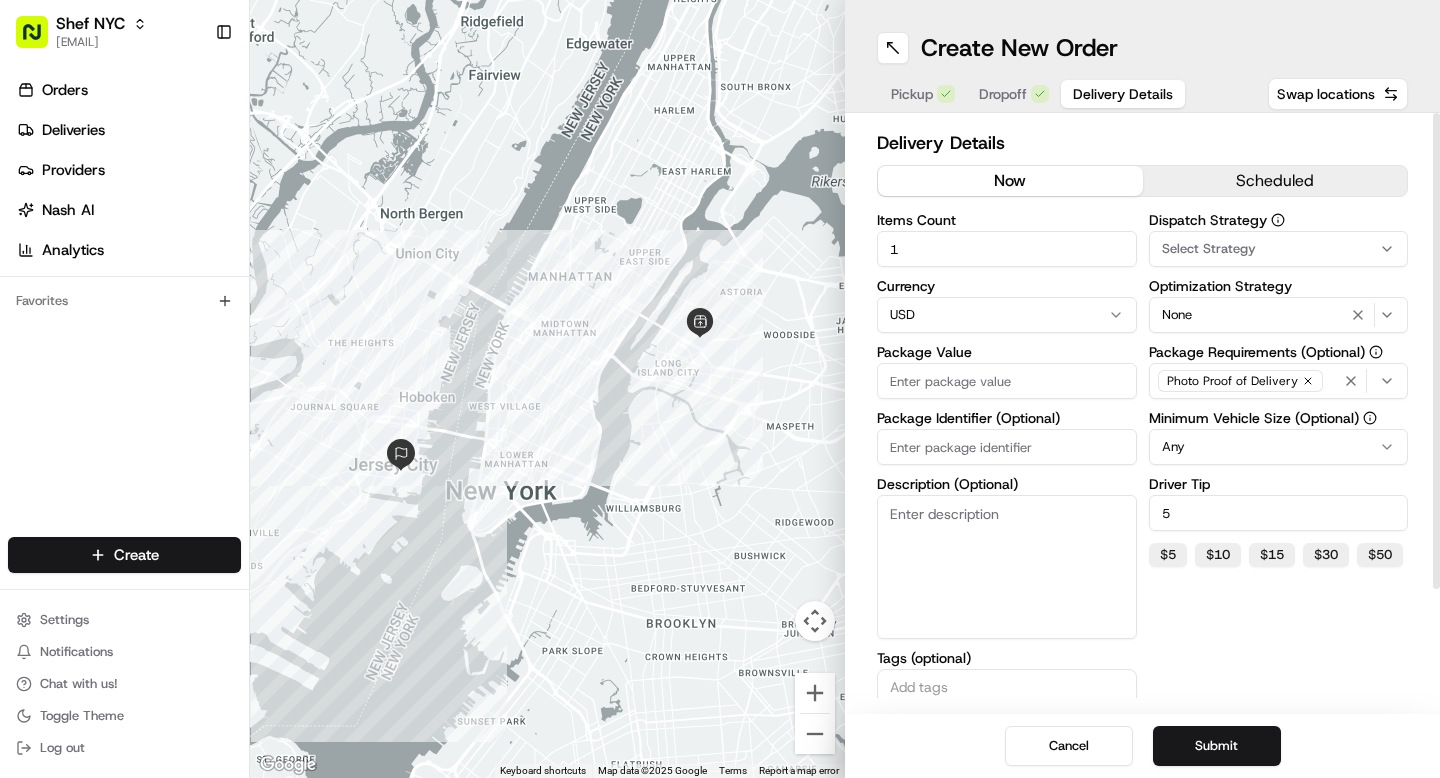 click on "Package Value" at bounding box center (1007, 381) 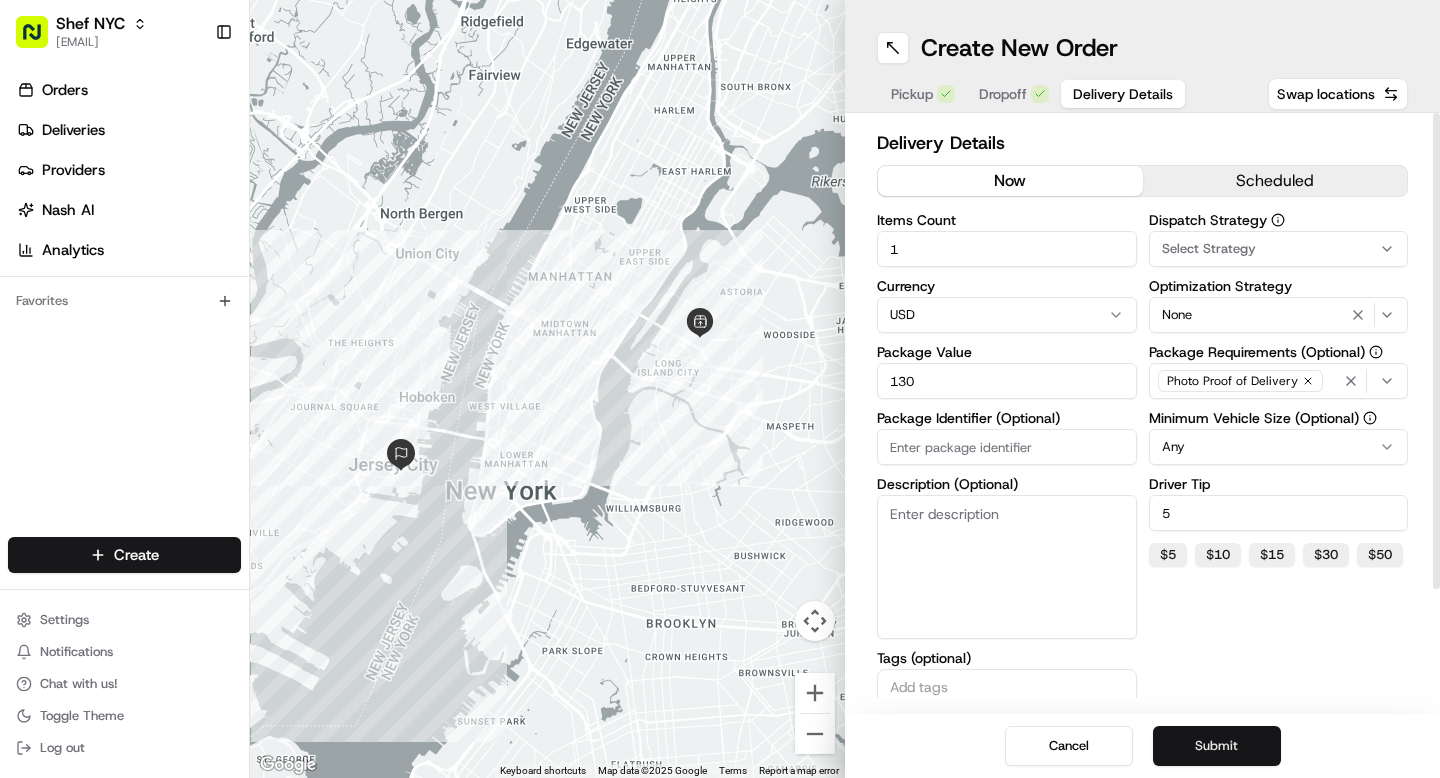 type on "130" 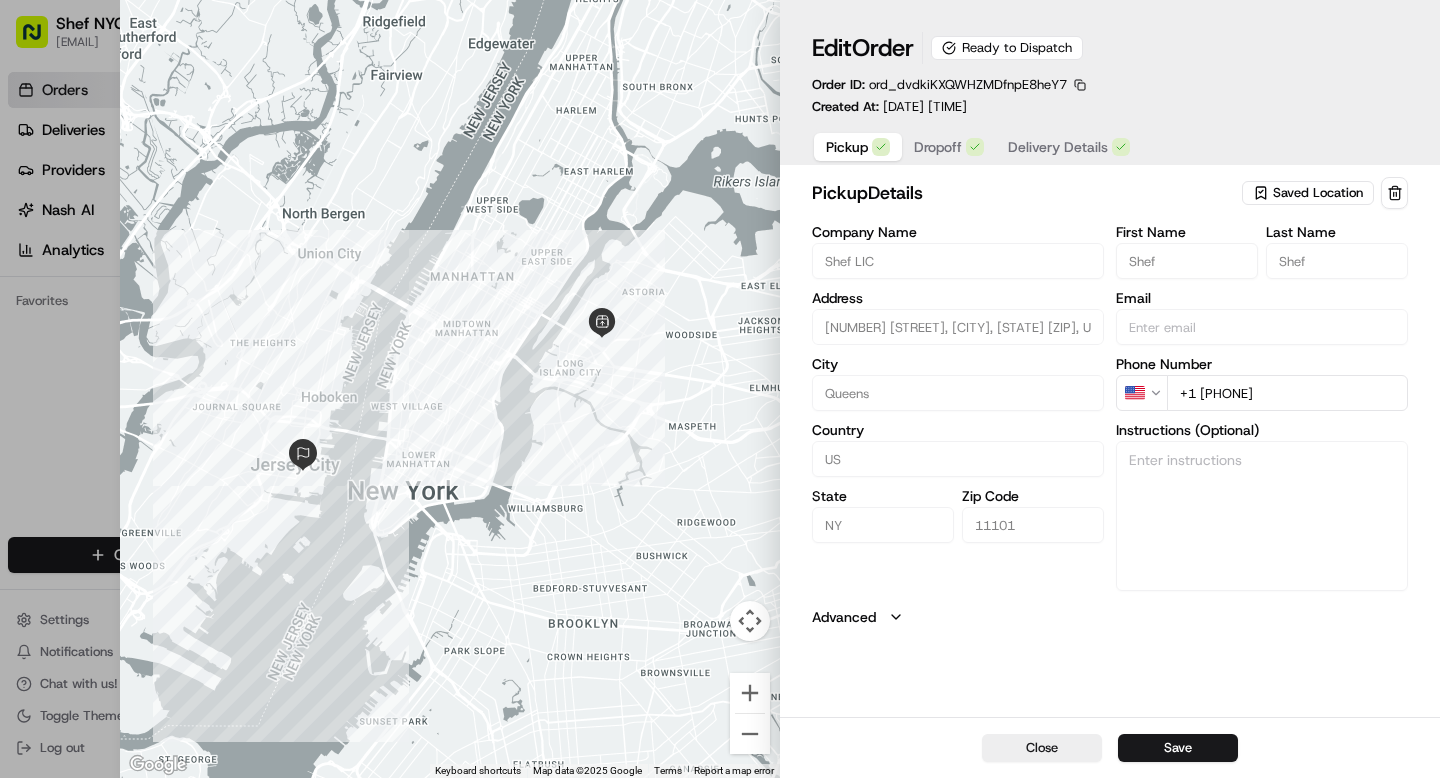 click on "Delivery Details" at bounding box center (1058, 147) 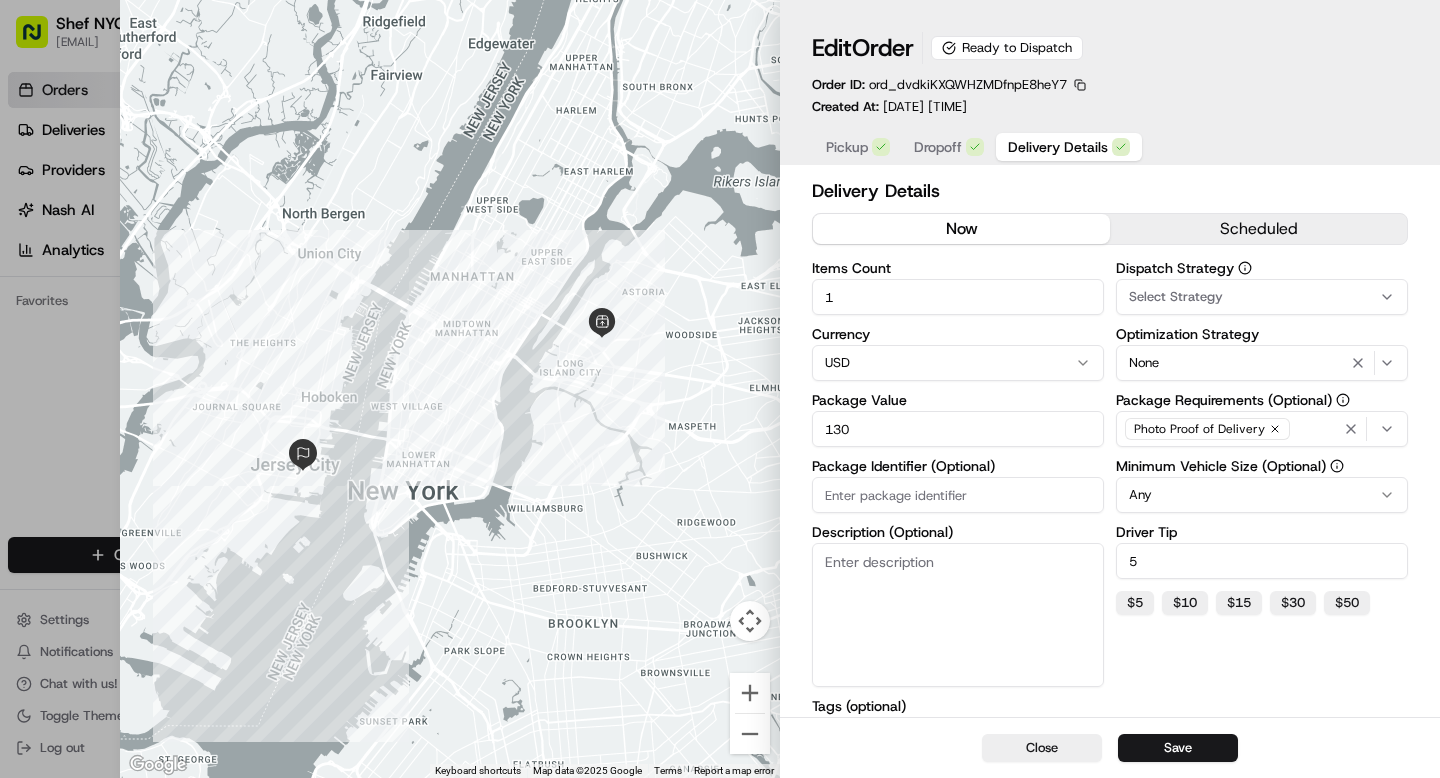 click on "130" at bounding box center [958, 429] 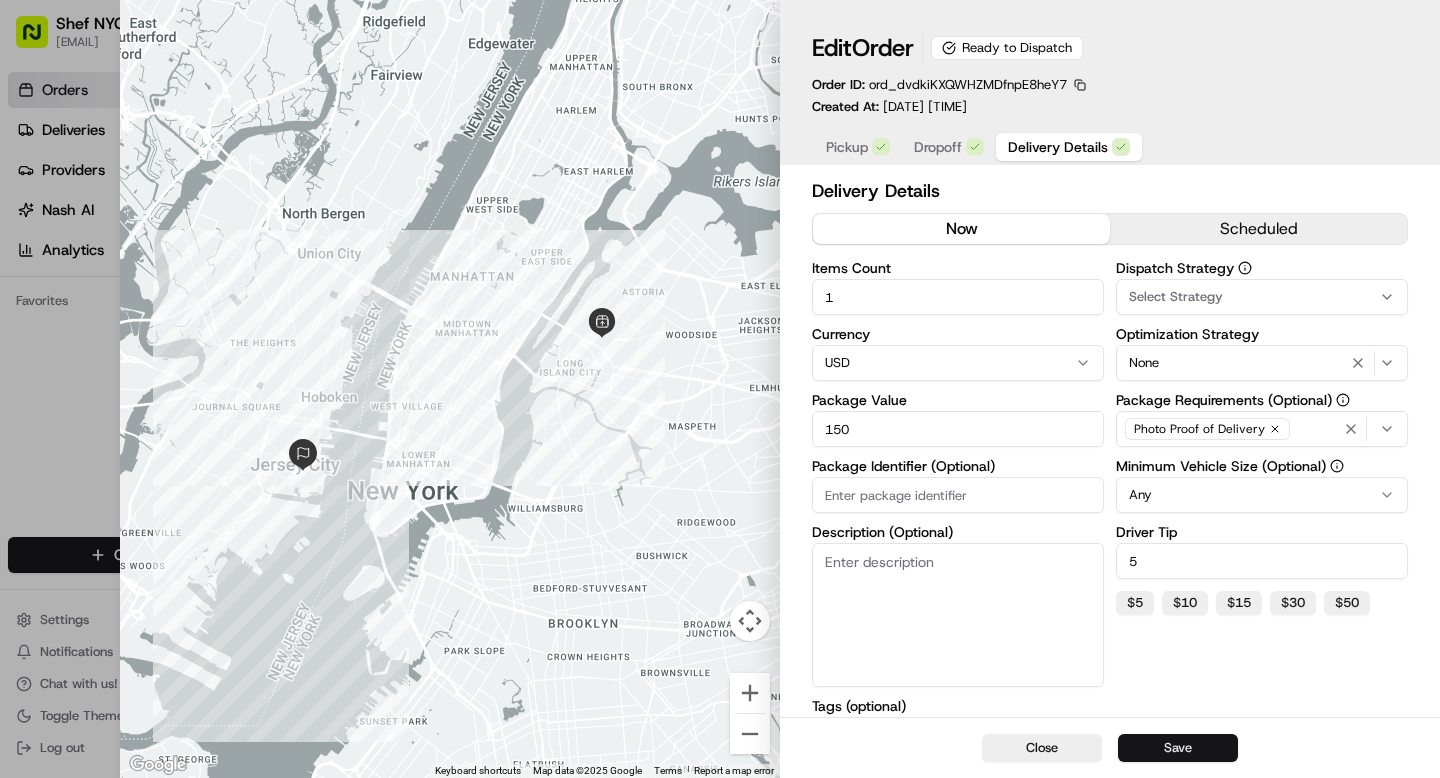 click on "Save" at bounding box center [1178, 748] 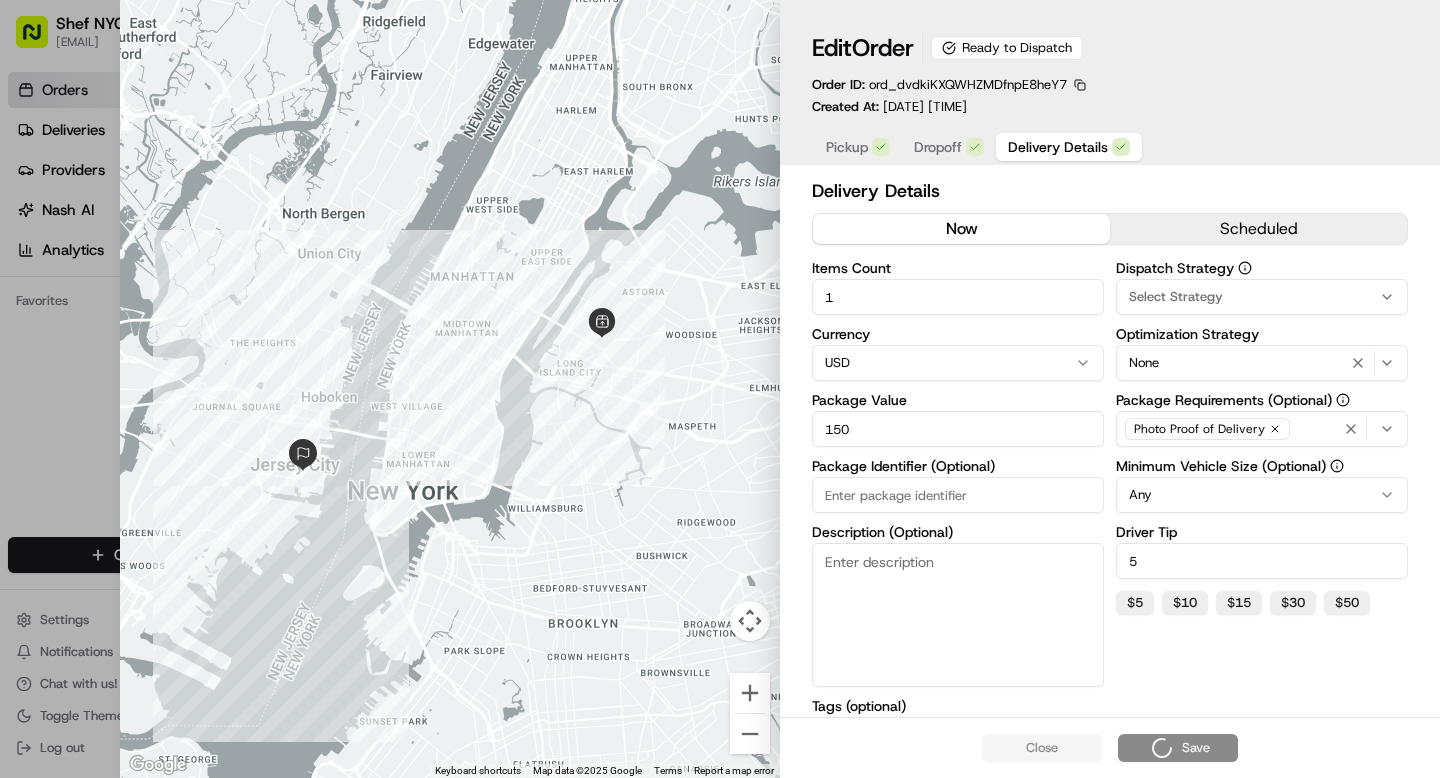 type on "130" 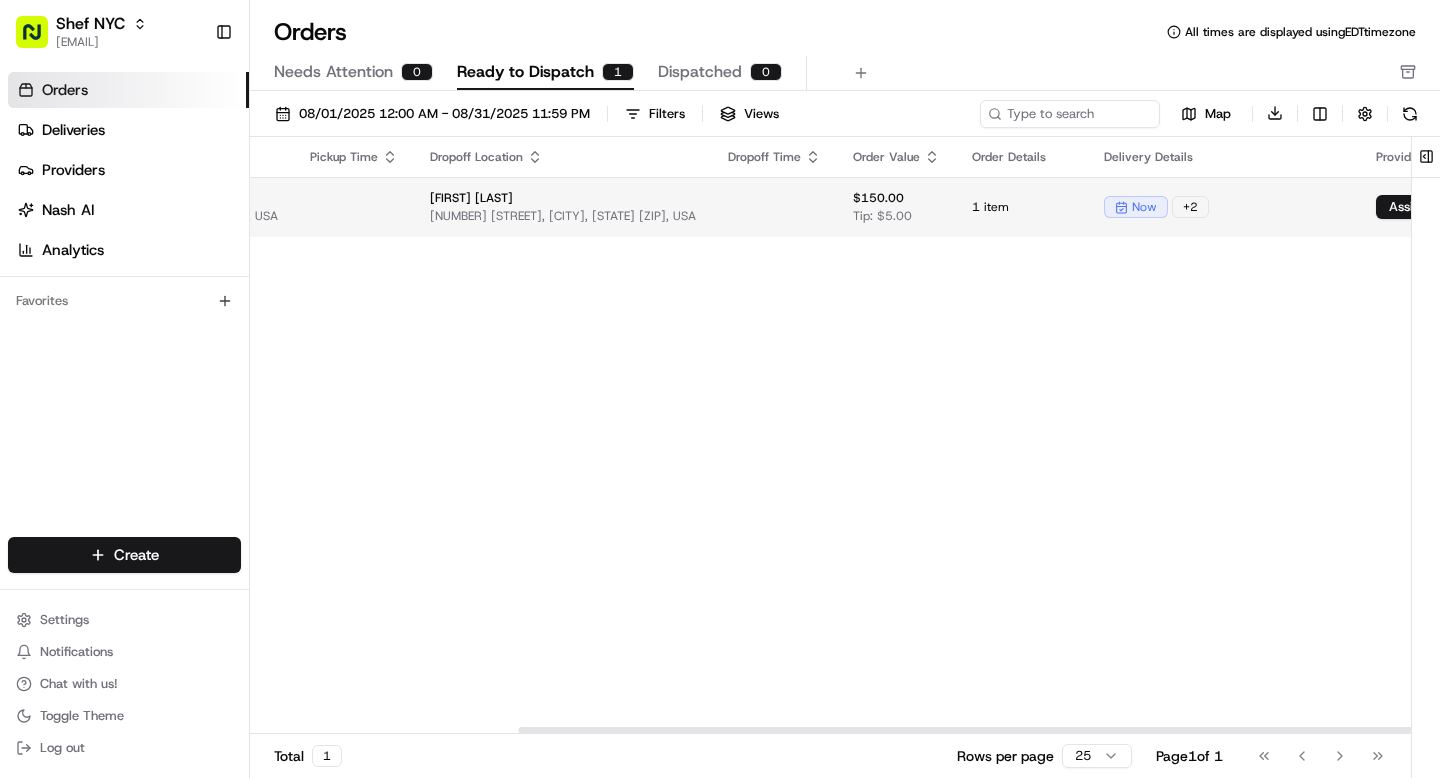 scroll, scrollTop: 0, scrollLeft: 437, axis: horizontal 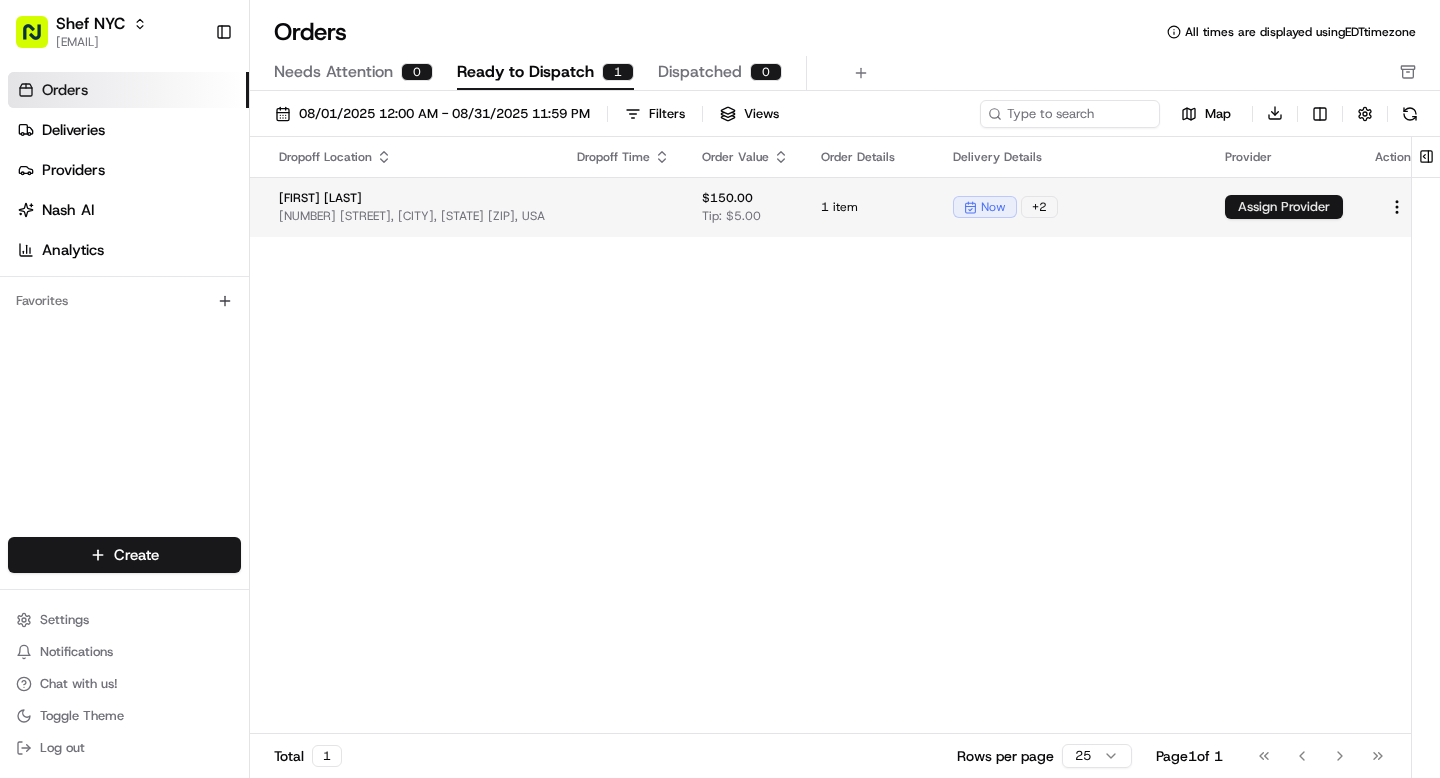 click on "Assign Provider" at bounding box center [1284, 207] 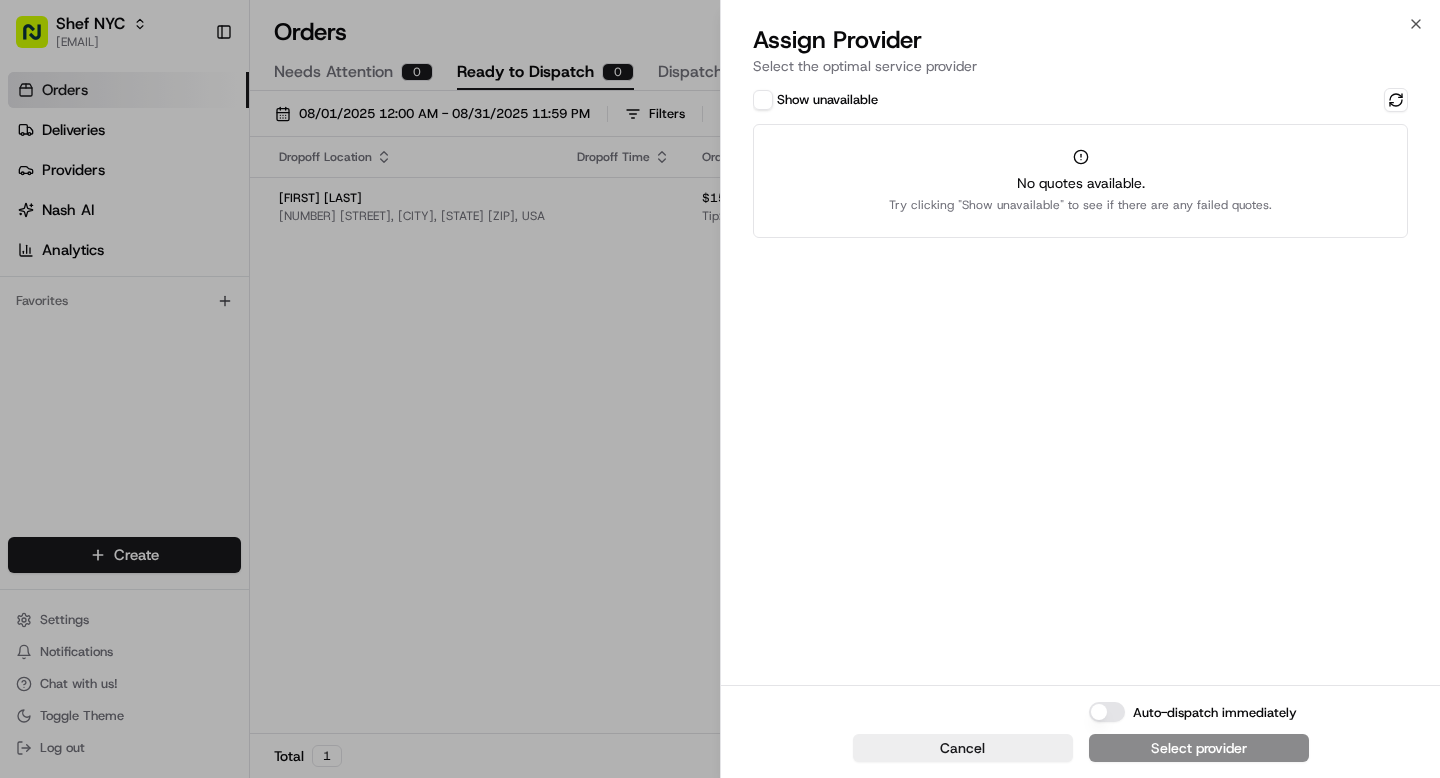 click on "Show unavailable" at bounding box center [763, 100] 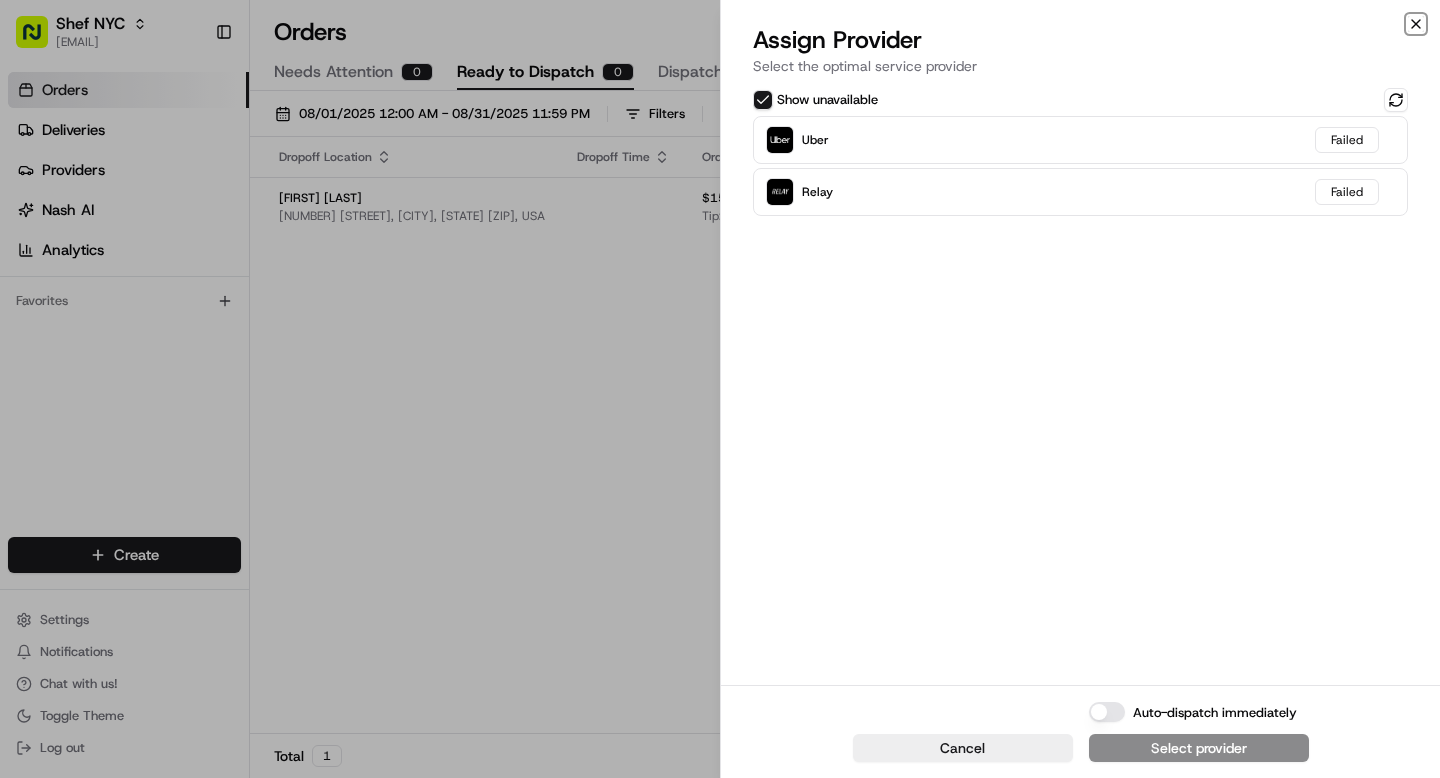 click 